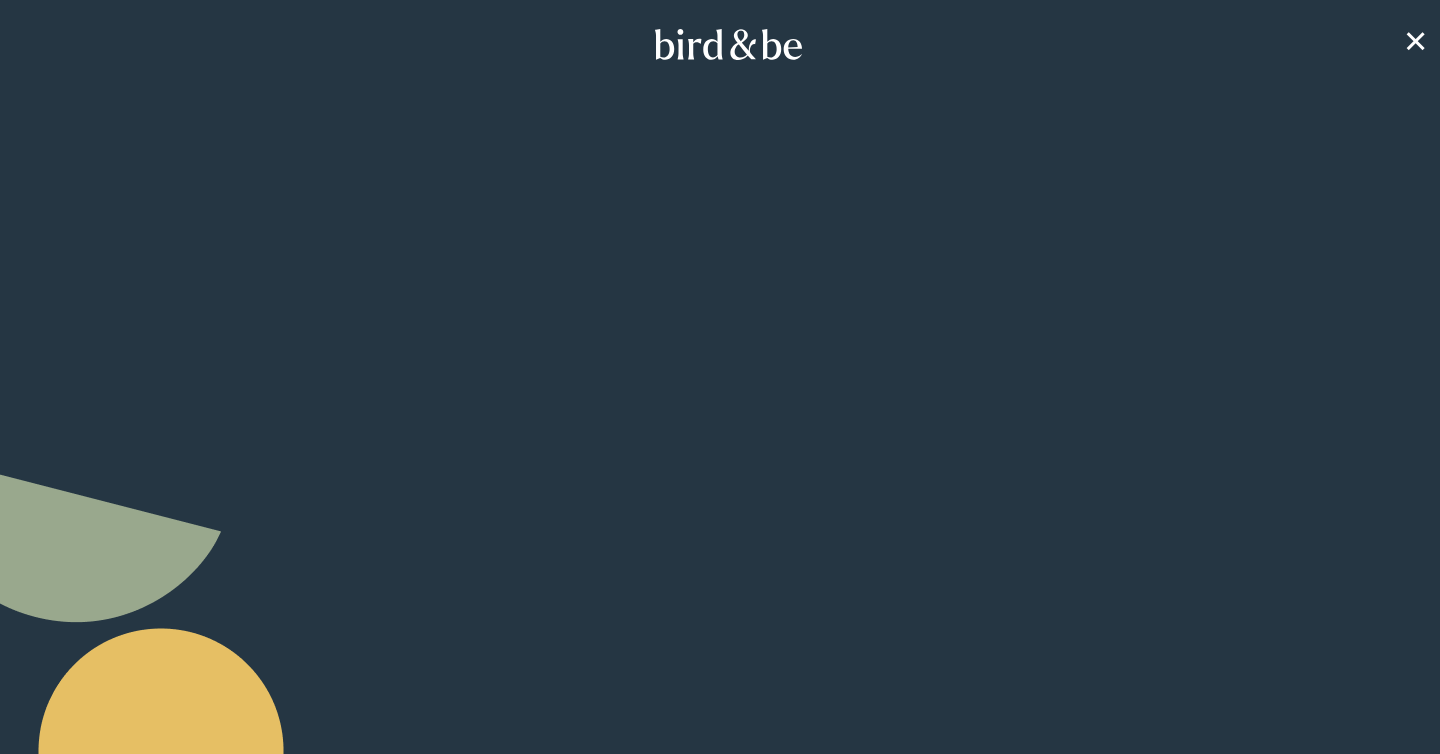 scroll, scrollTop: 0, scrollLeft: 0, axis: both 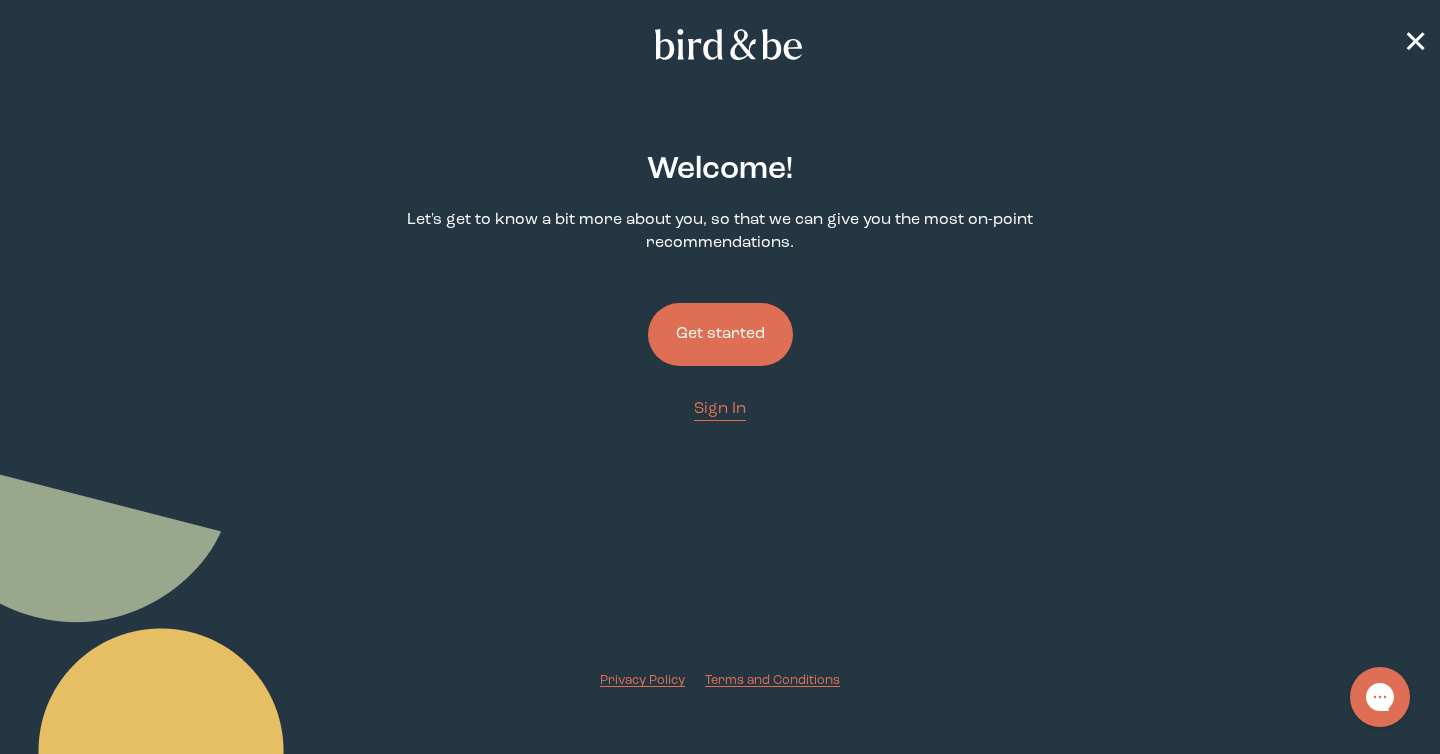 click on "Get started" at bounding box center (720, 334) 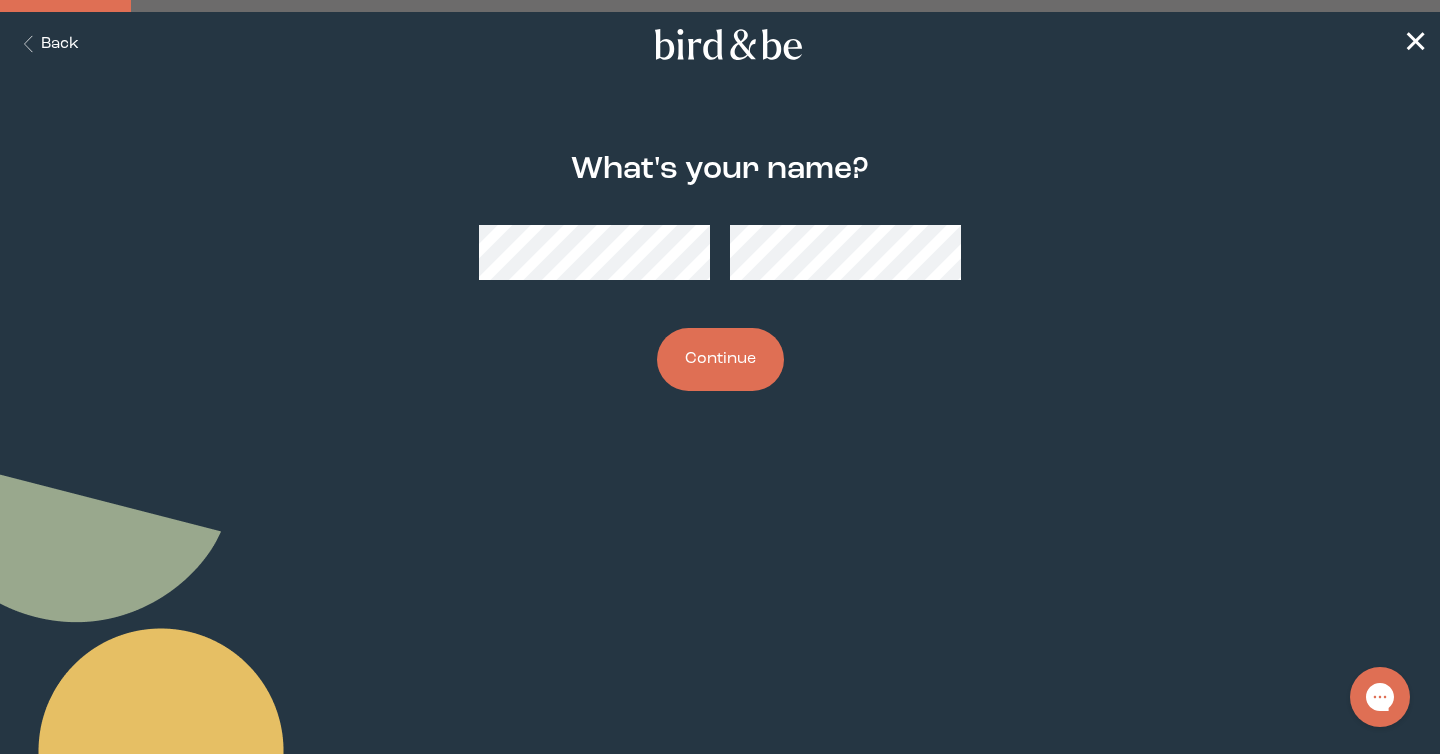 click on "Continue" at bounding box center [720, 359] 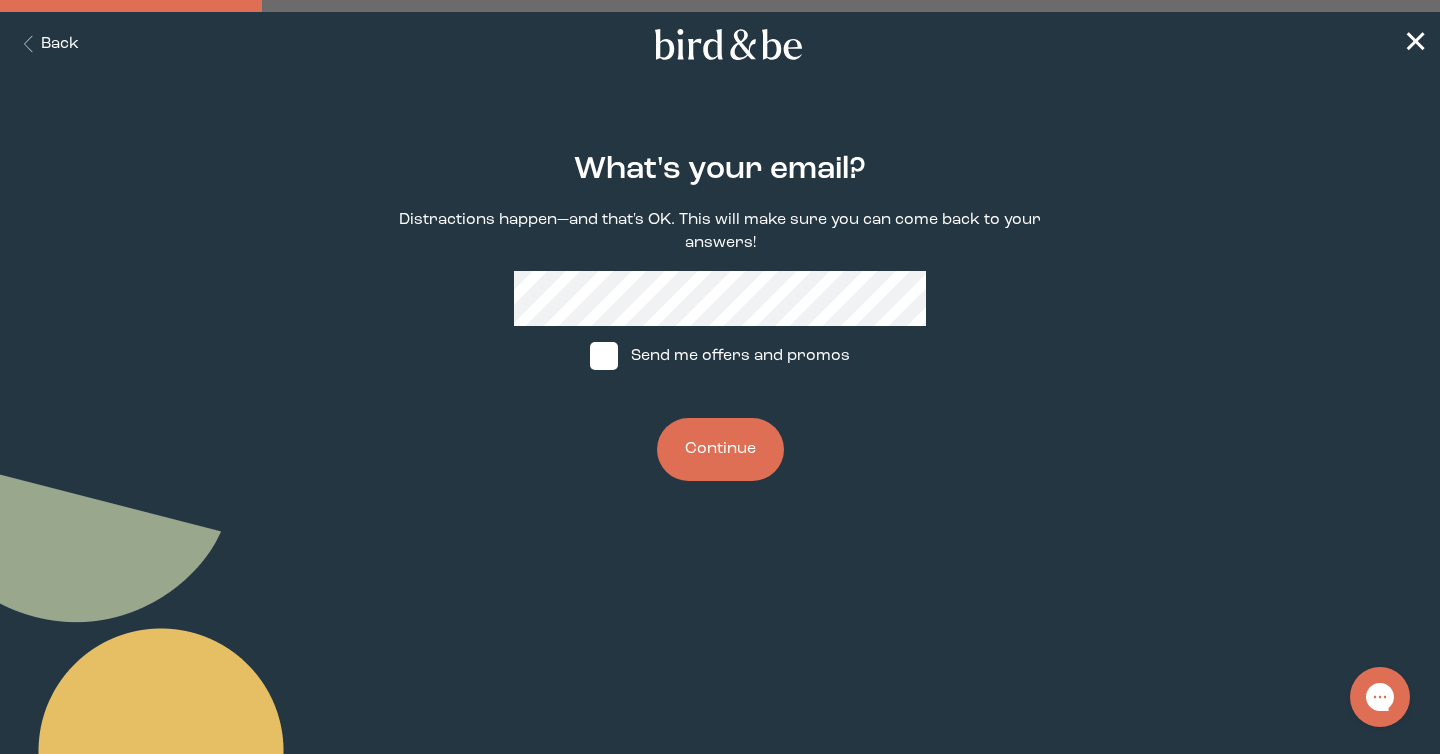click on "What's your email? Distractions happen—and that's OK. This will make sure you can come back to your answers! Send me offers and promos Continue" at bounding box center (720, 317) 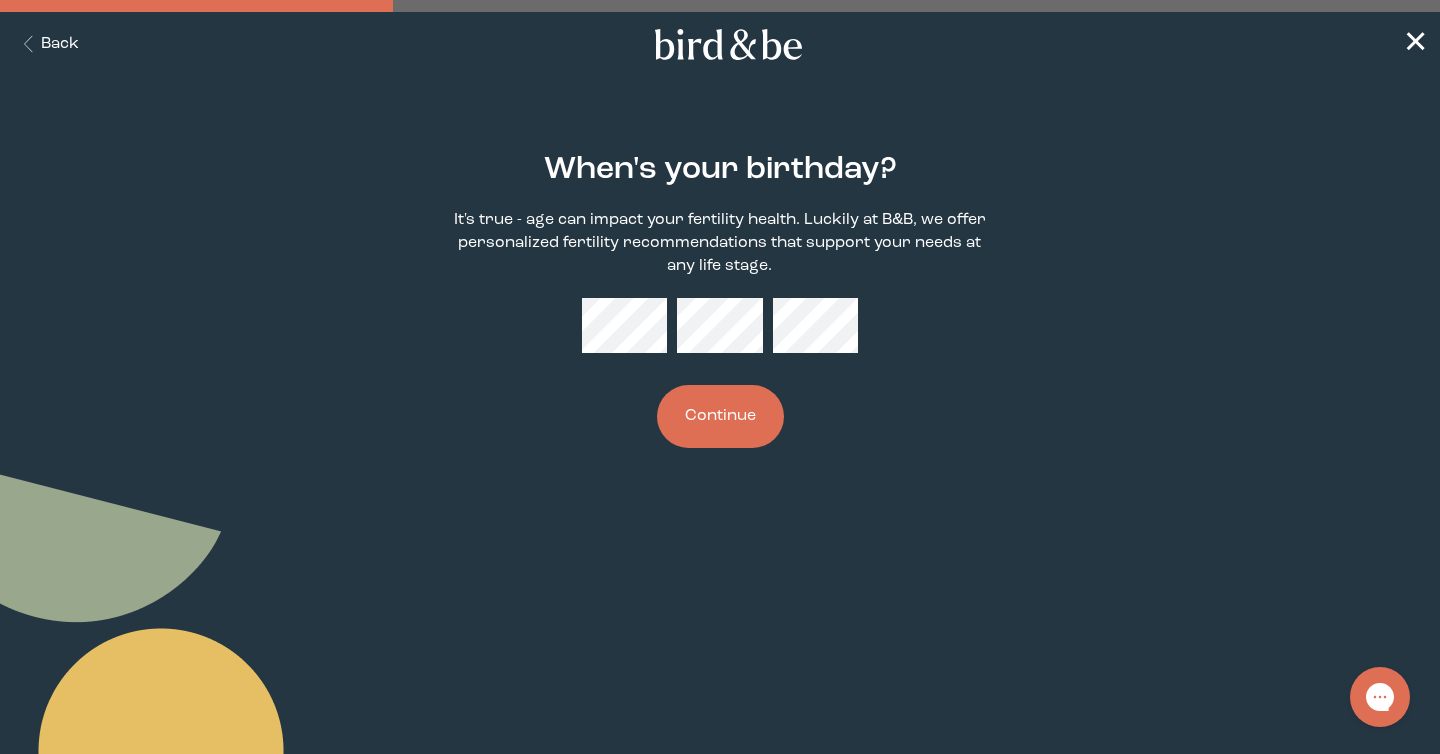 click on "Continue" at bounding box center [720, 416] 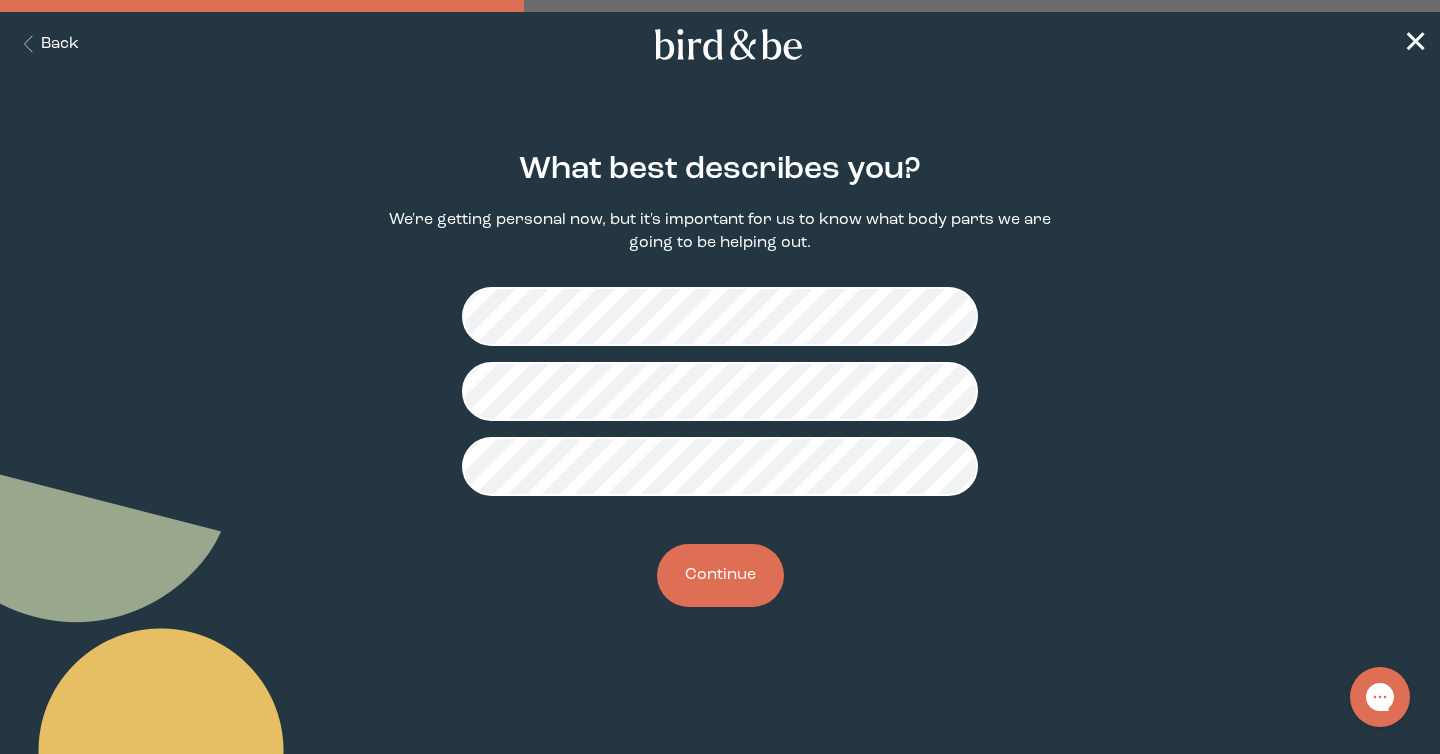 click on "Continue" at bounding box center (720, 575) 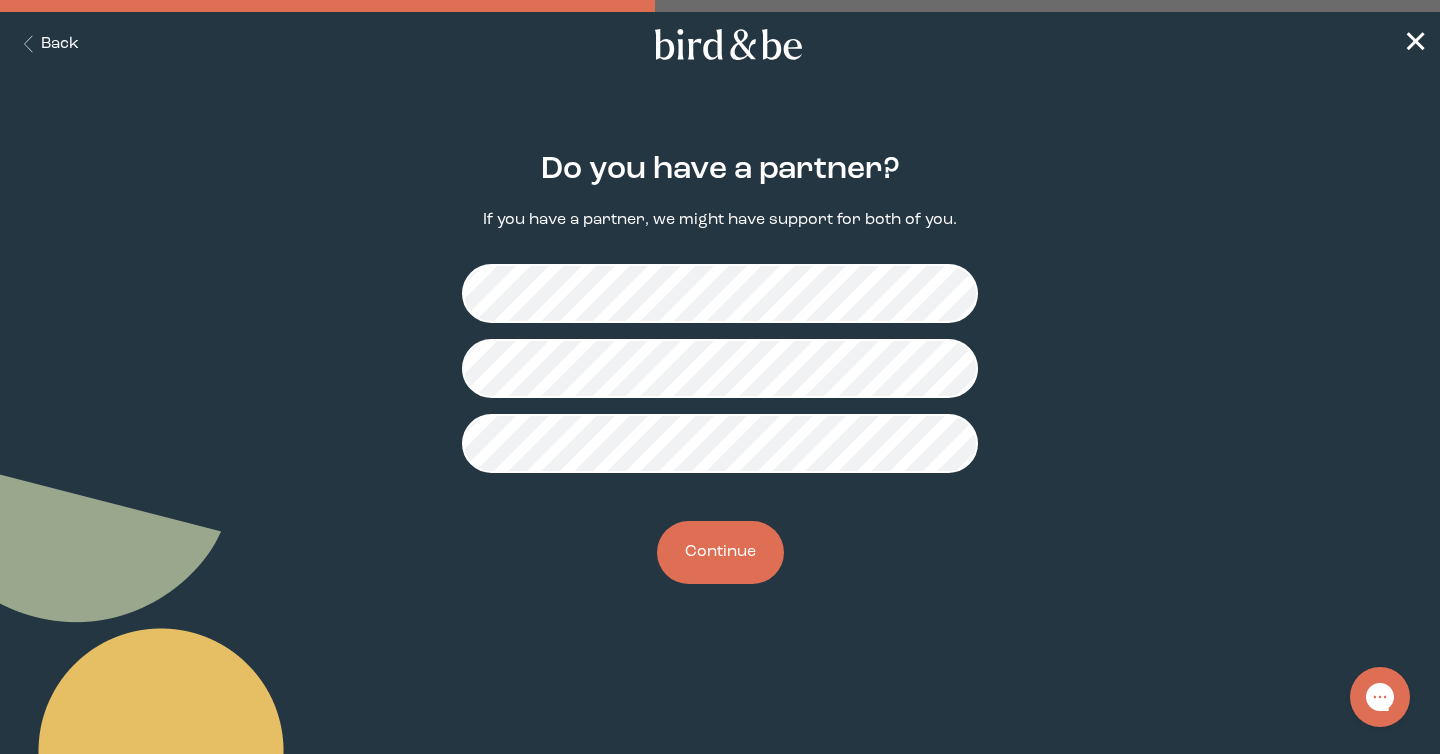 click on "Continue" at bounding box center [720, 552] 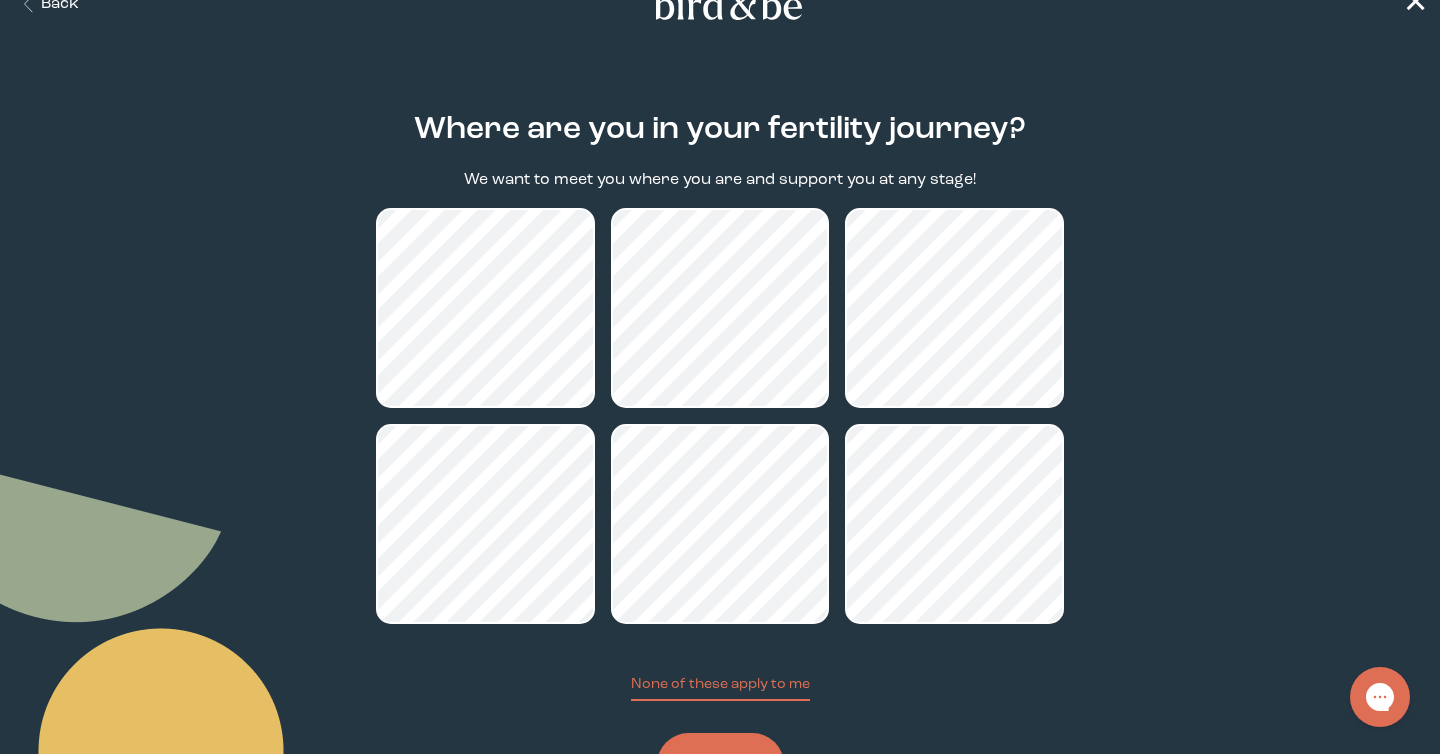 scroll, scrollTop: 42, scrollLeft: 0, axis: vertical 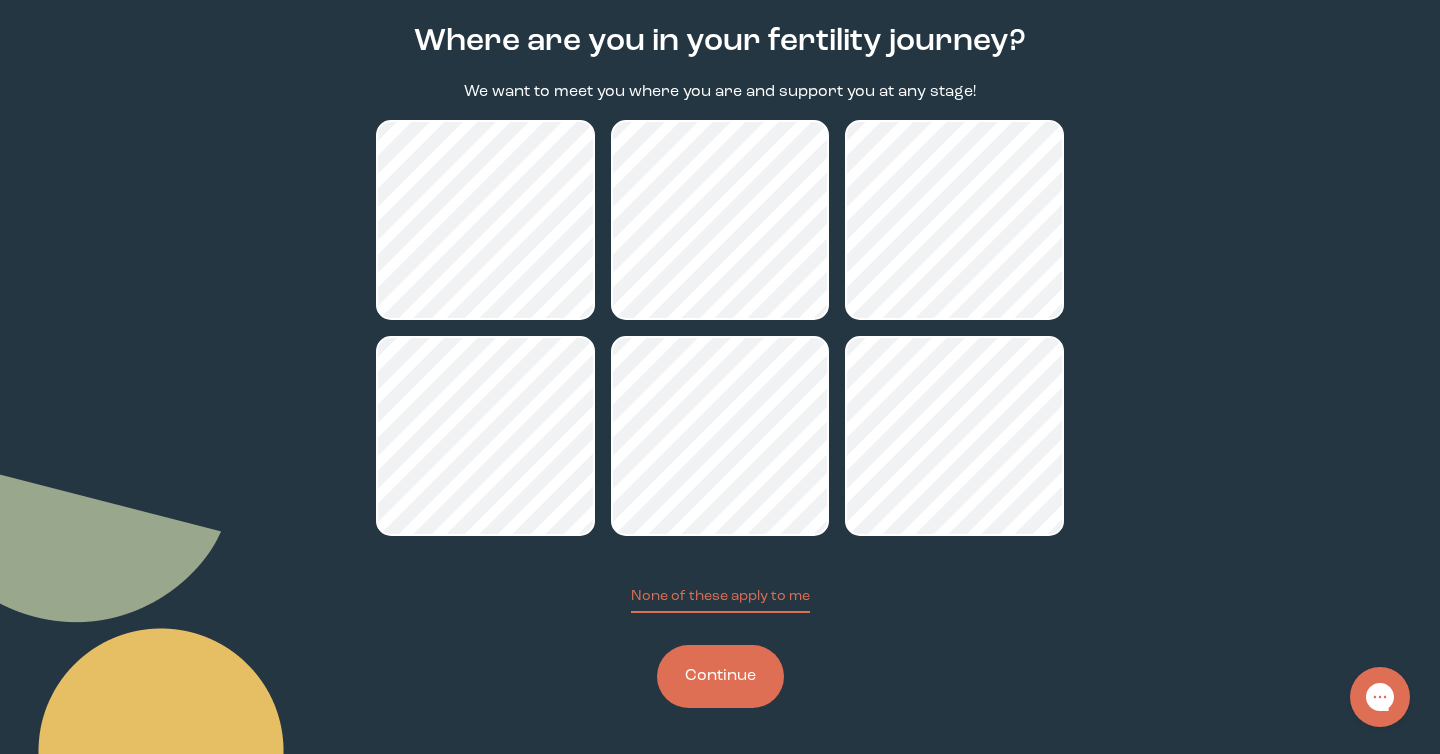 click on "Continue" at bounding box center [720, 676] 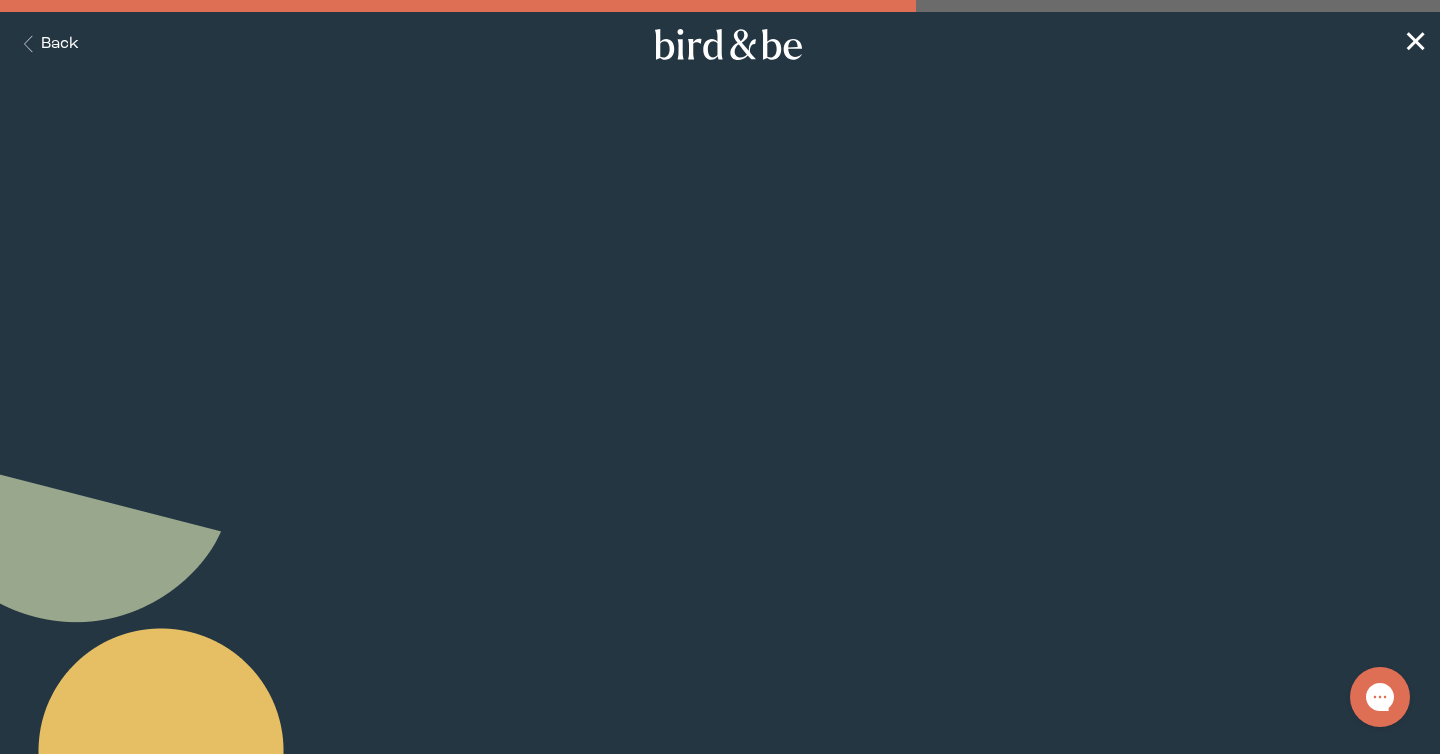 scroll, scrollTop: 0, scrollLeft: 0, axis: both 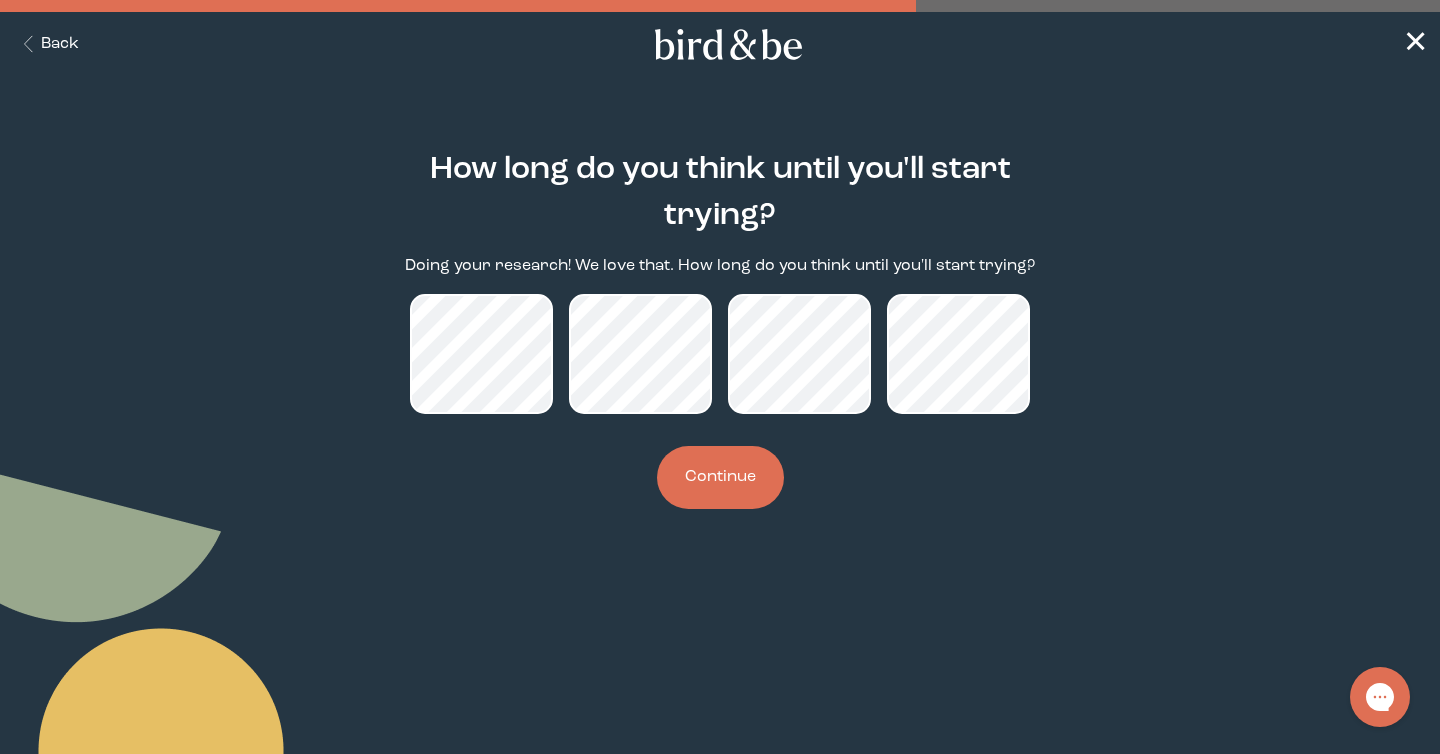 click on "Continue" at bounding box center [720, 477] 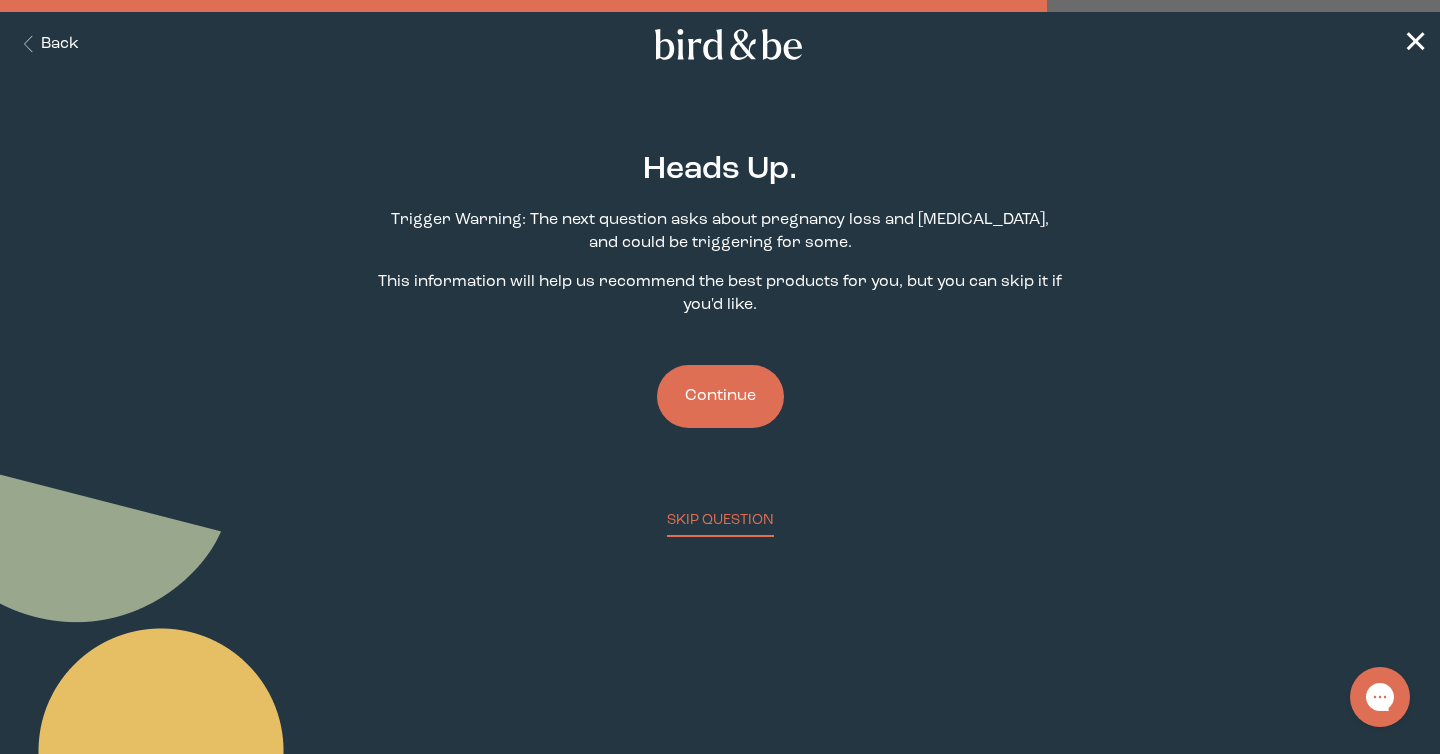 click on "Continue" at bounding box center (720, 396) 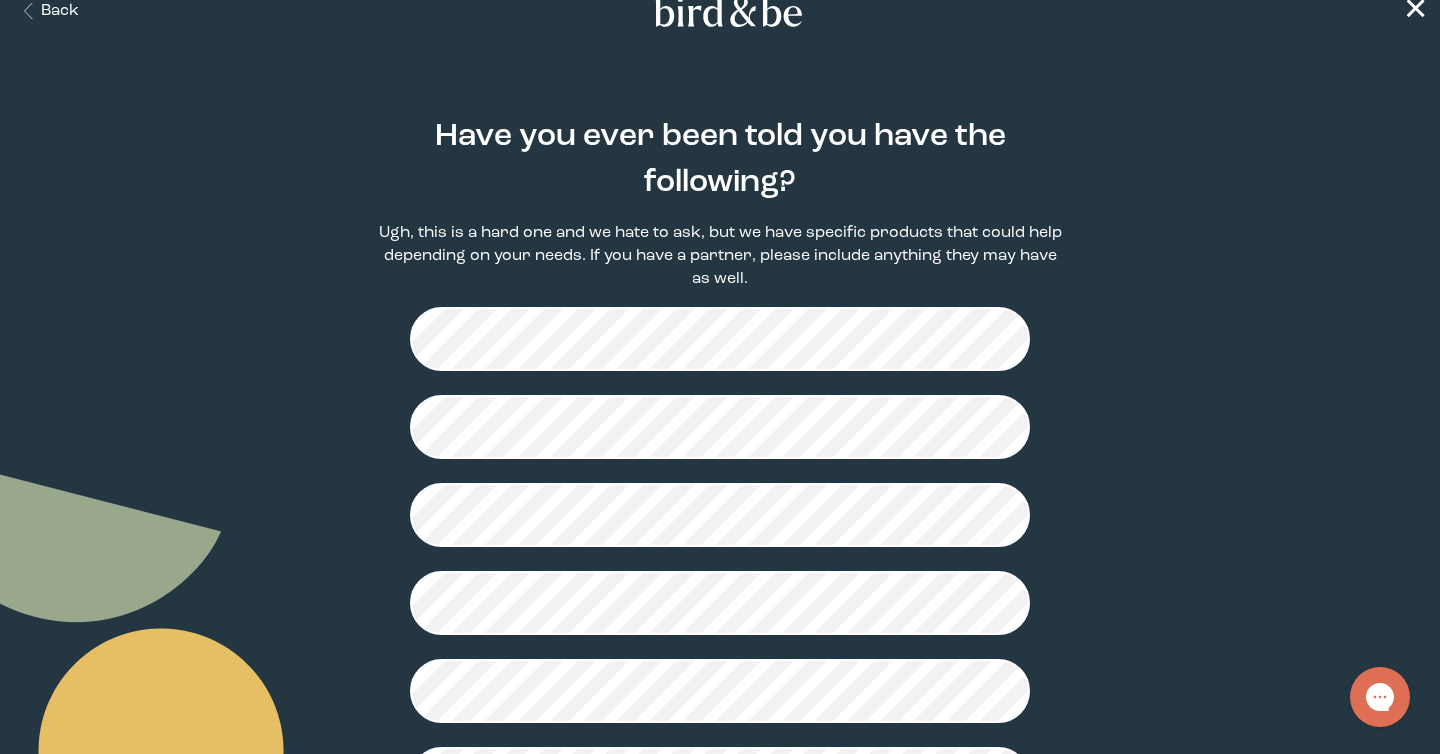 scroll, scrollTop: 35, scrollLeft: 0, axis: vertical 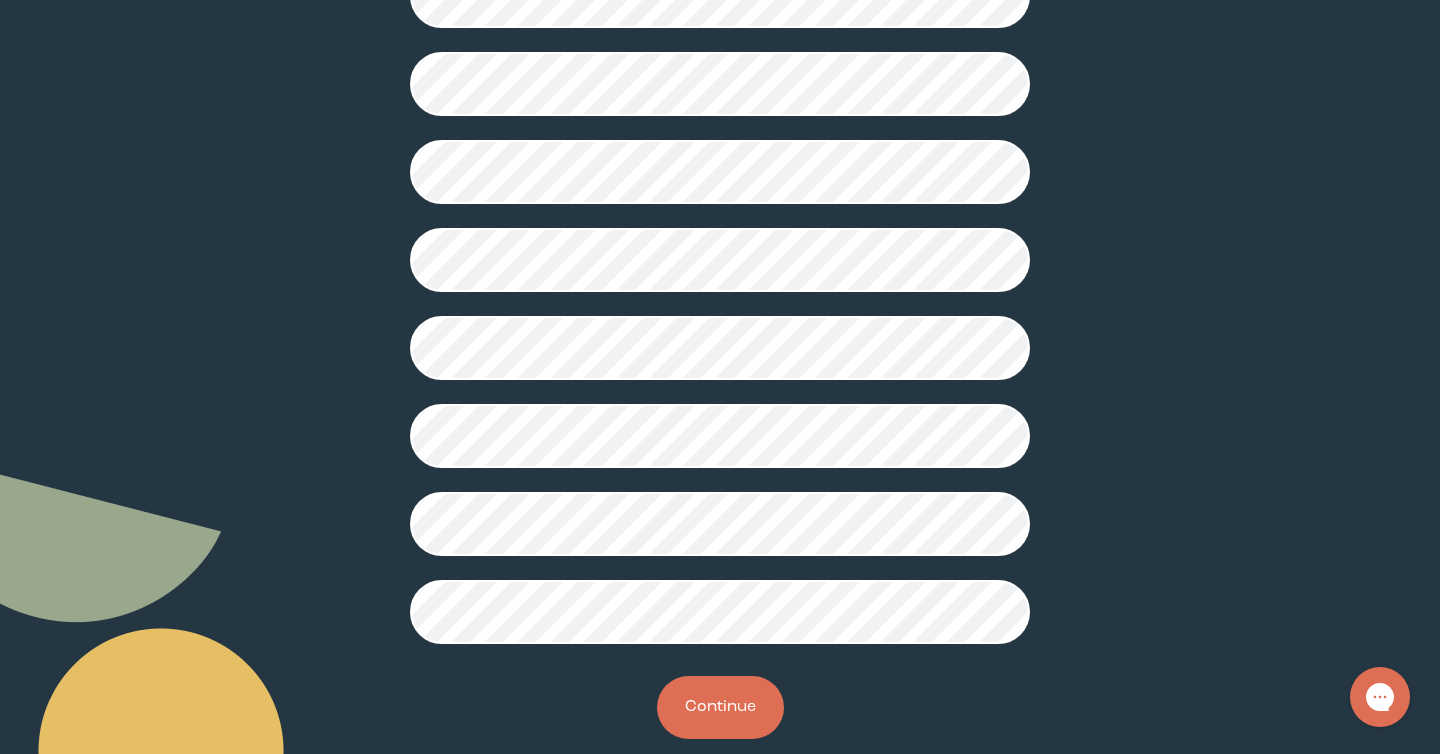 click on "Continue" at bounding box center [720, 707] 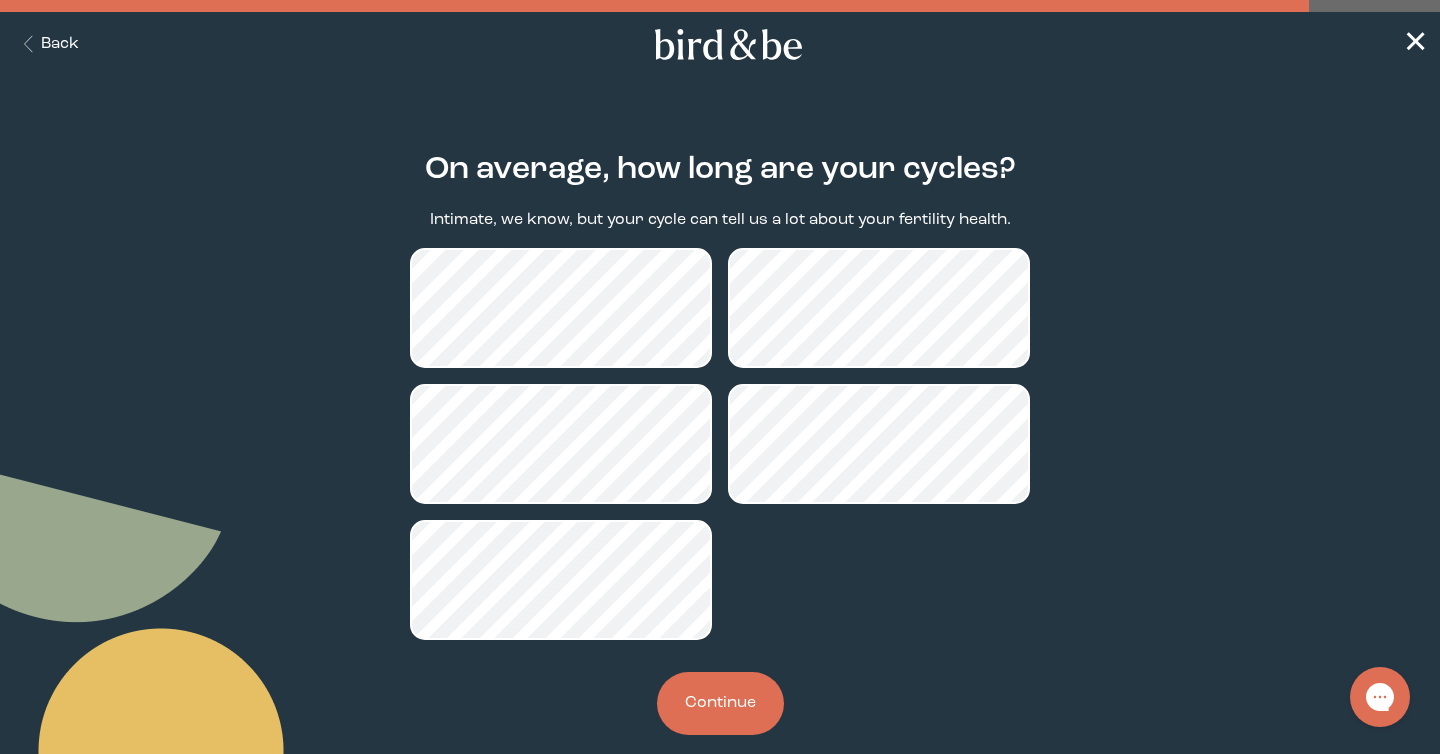 click on "Continue" at bounding box center (720, 703) 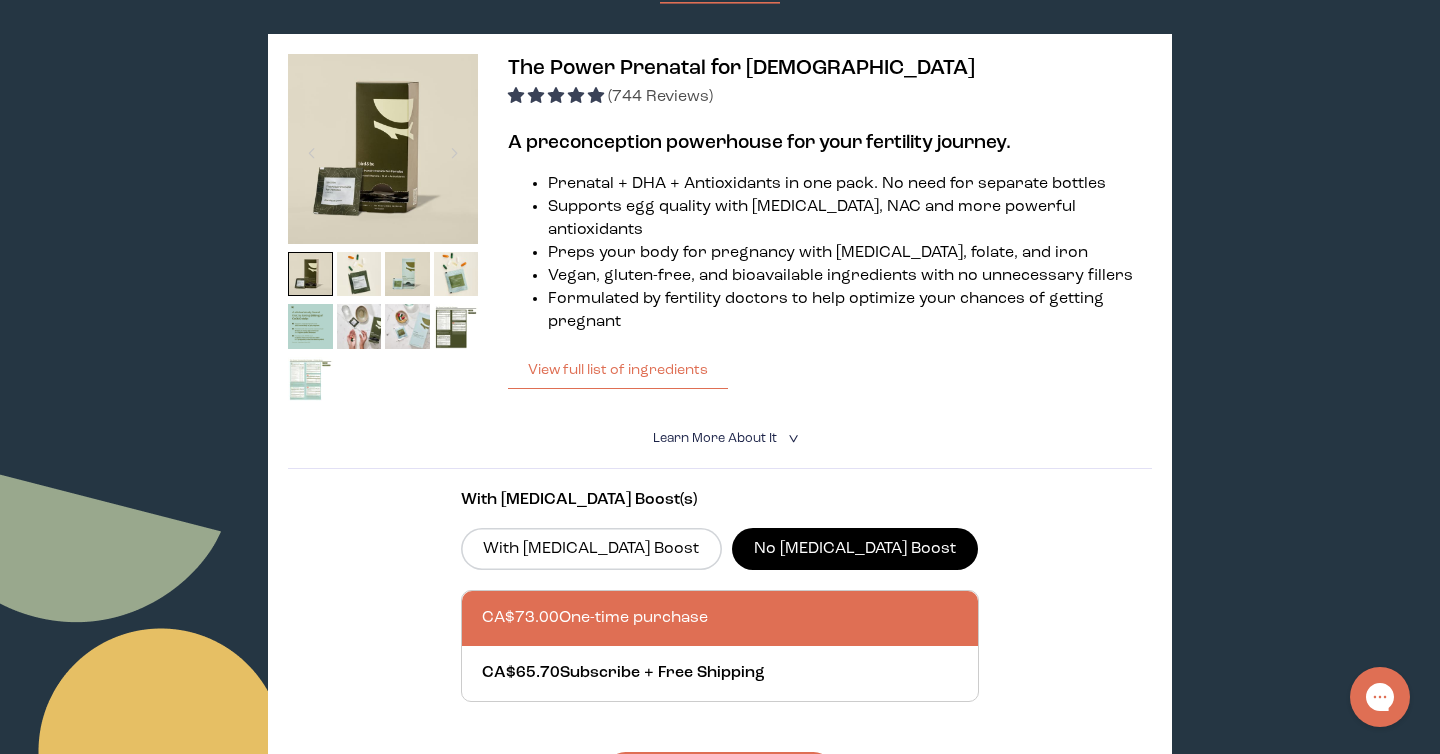 scroll, scrollTop: 309, scrollLeft: 0, axis: vertical 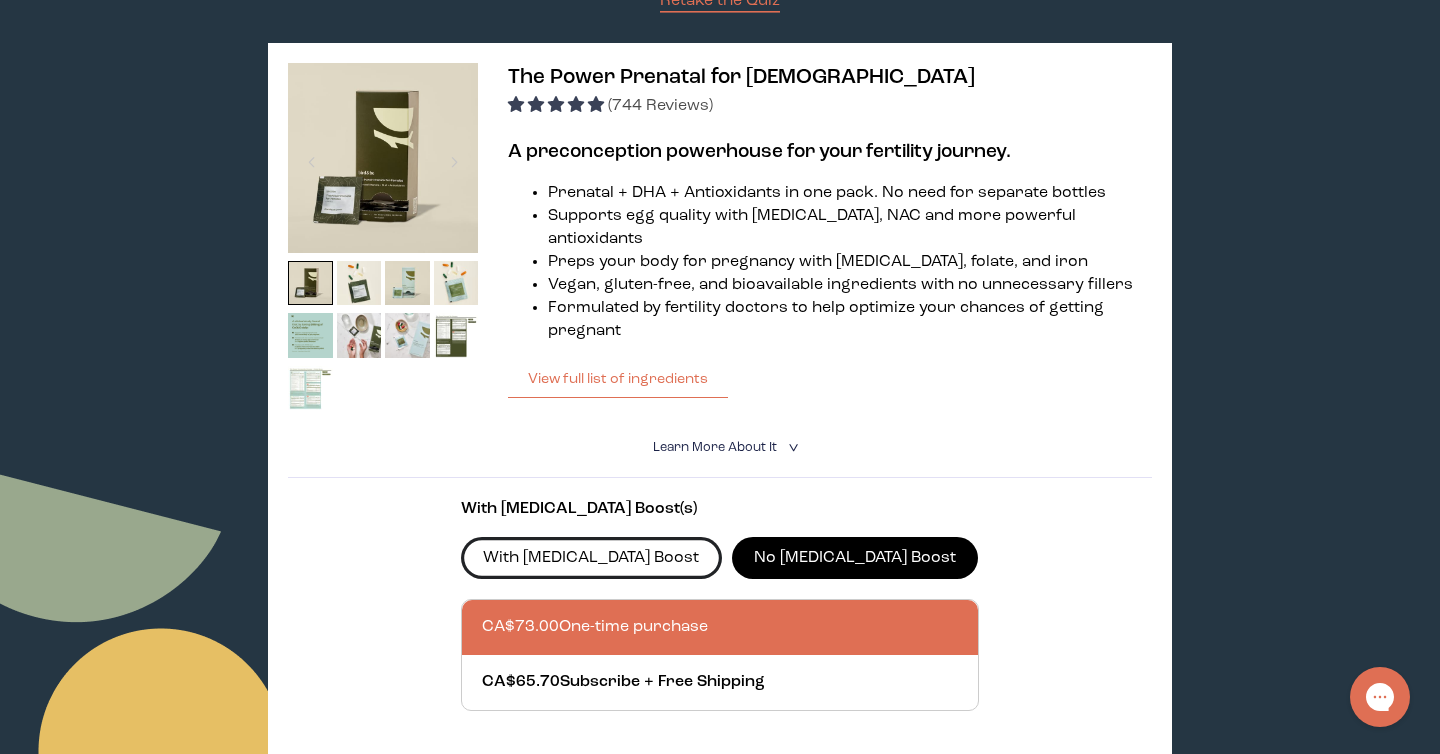 click on "With [MEDICAL_DATA] Boost" at bounding box center (591, 558) 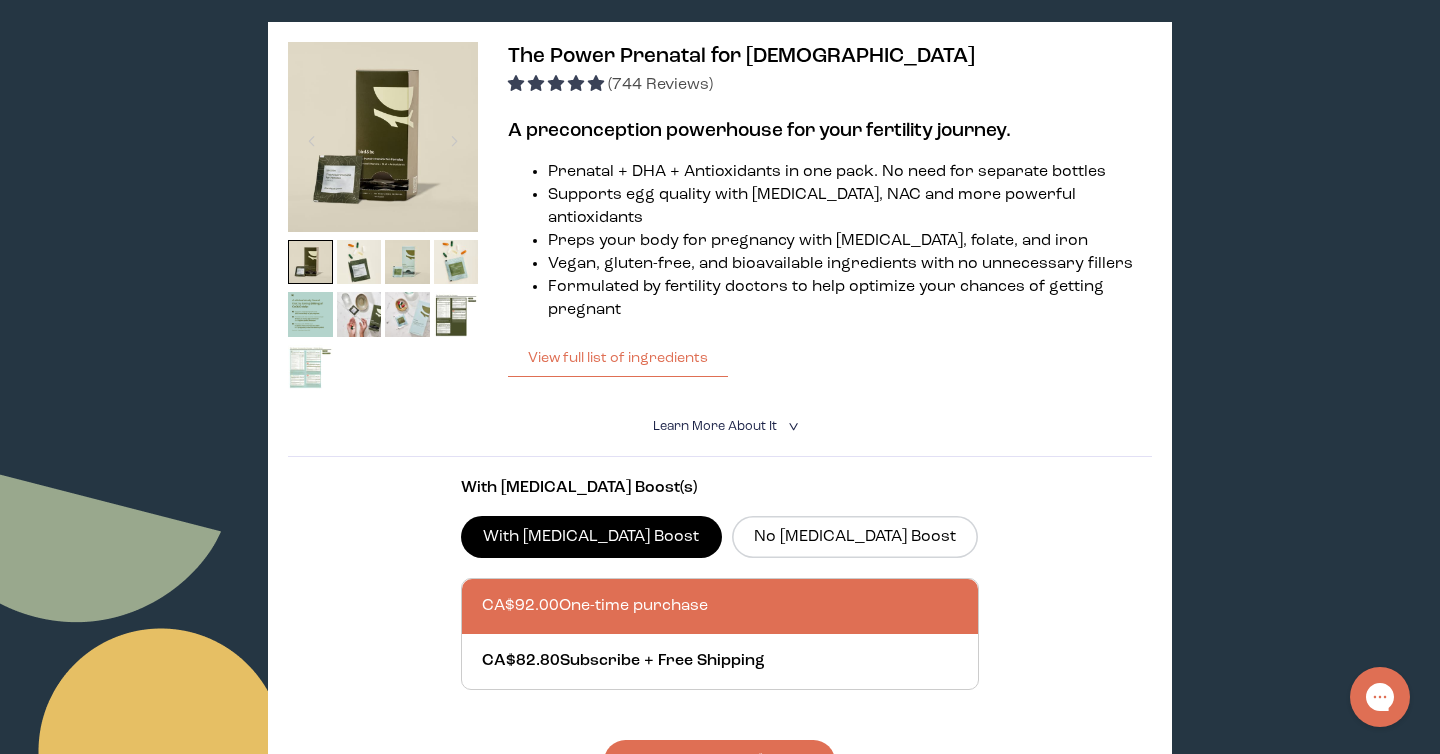 scroll, scrollTop: 331, scrollLeft: 0, axis: vertical 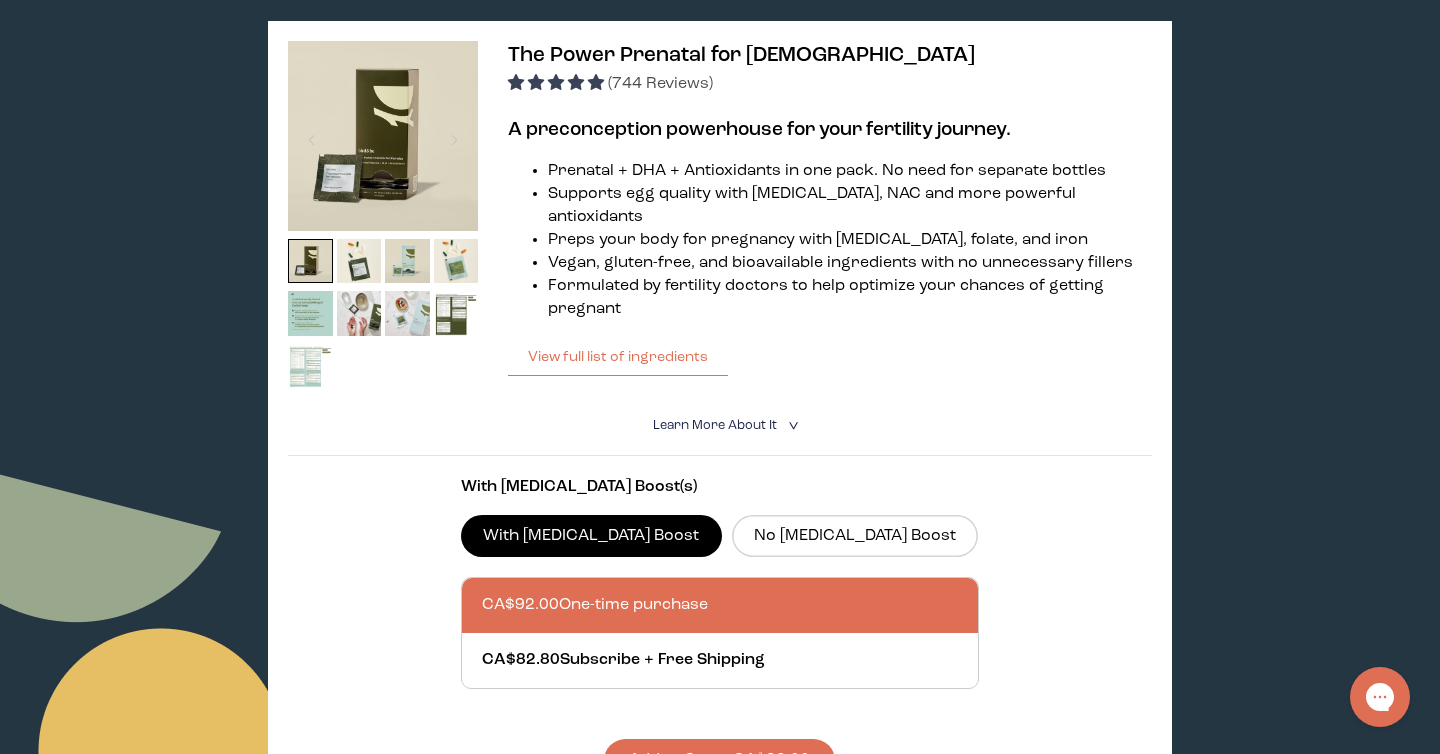 click on "Learn More About it" at bounding box center [715, 425] 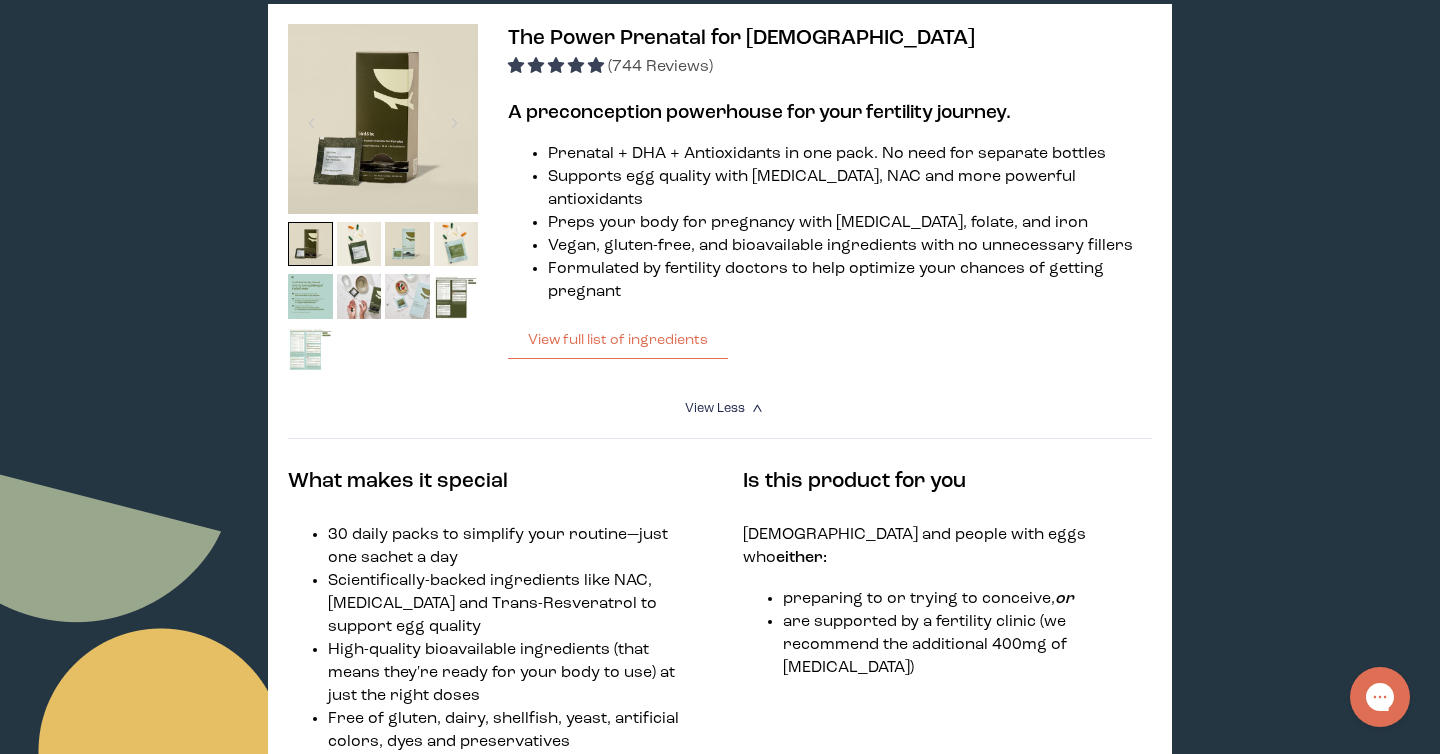 scroll, scrollTop: 294, scrollLeft: 0, axis: vertical 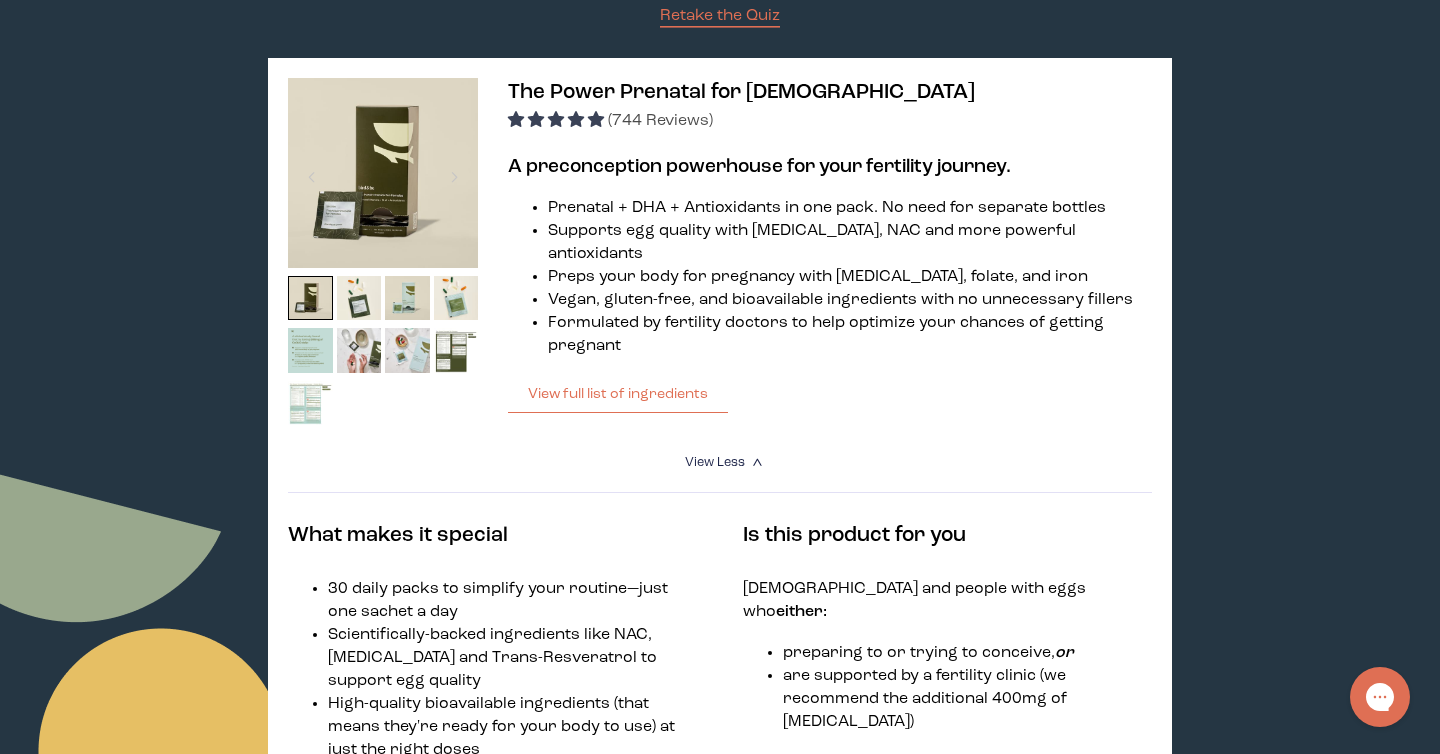 click at bounding box center [310, 350] 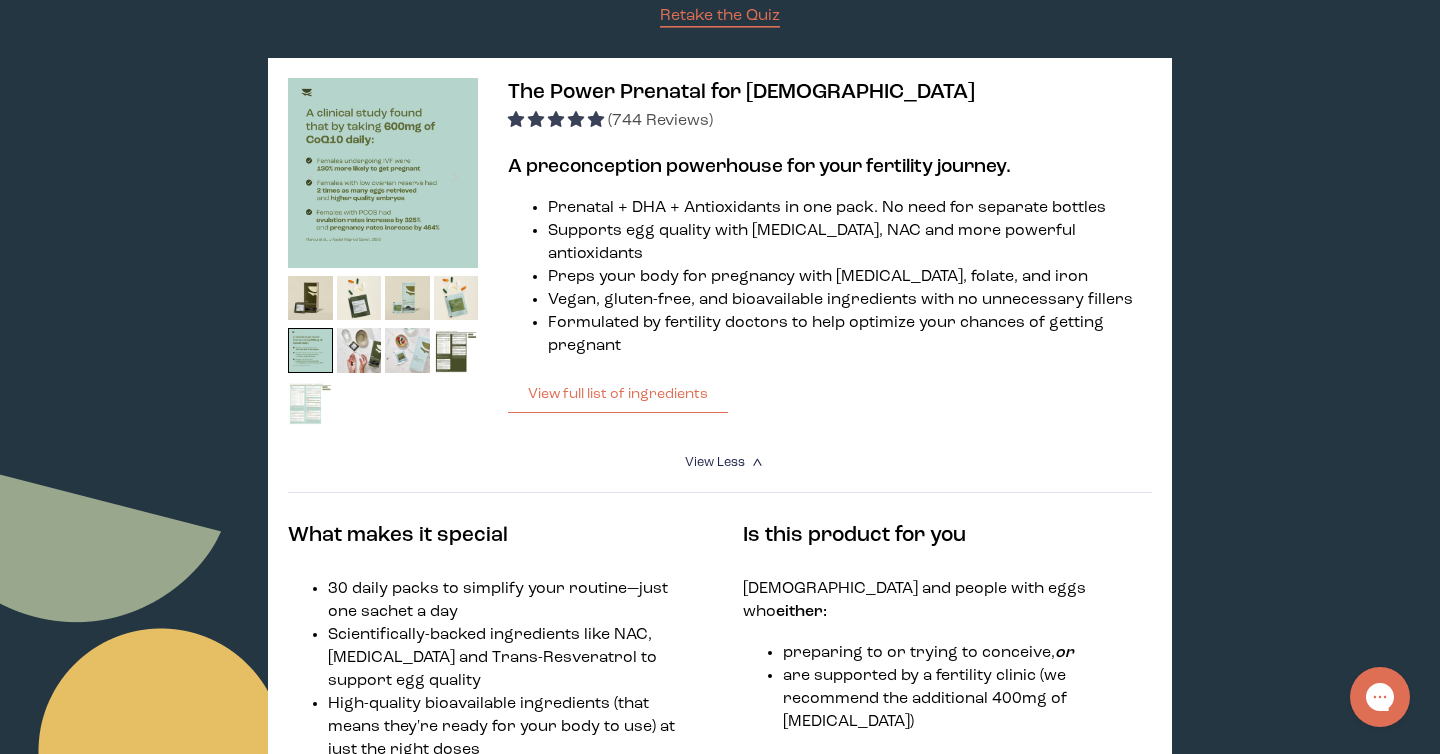 click at bounding box center (310, 403) 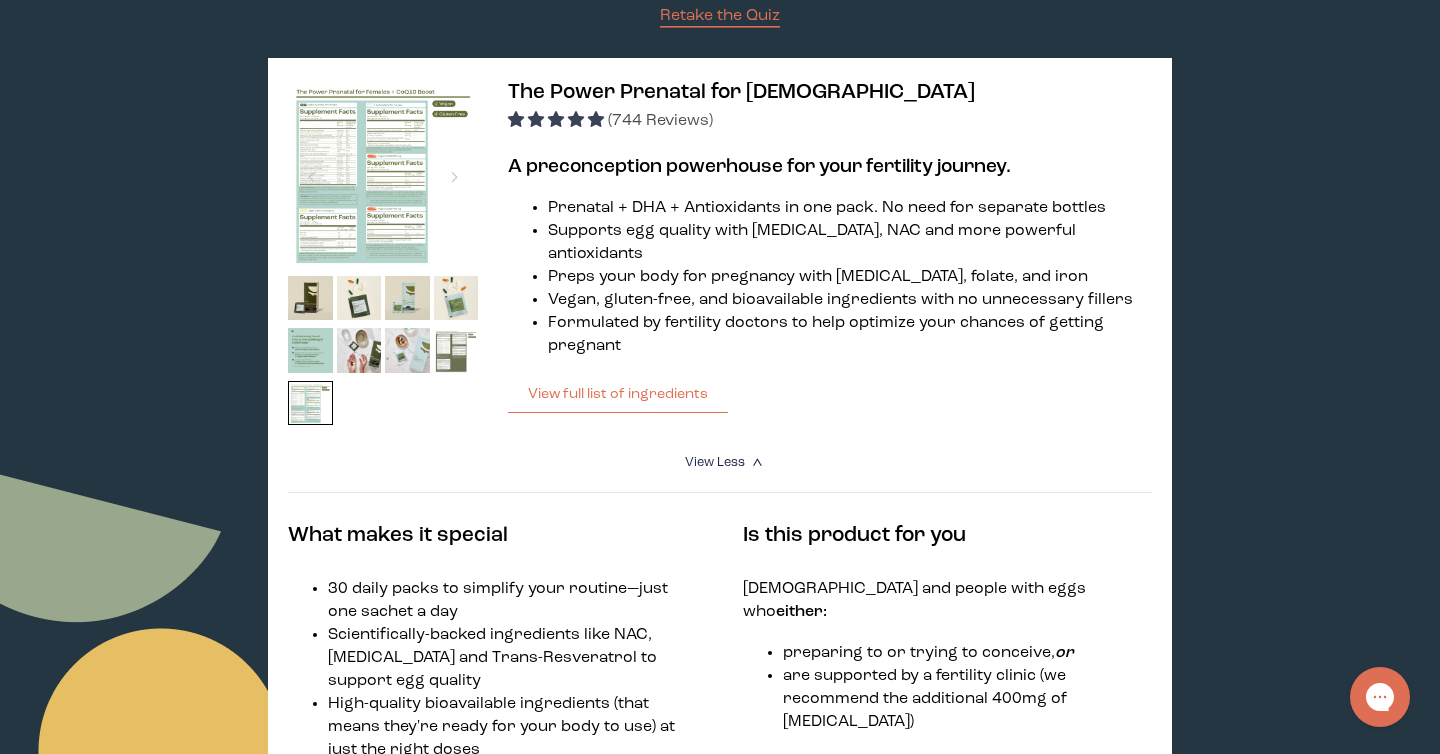 click at bounding box center [456, 350] 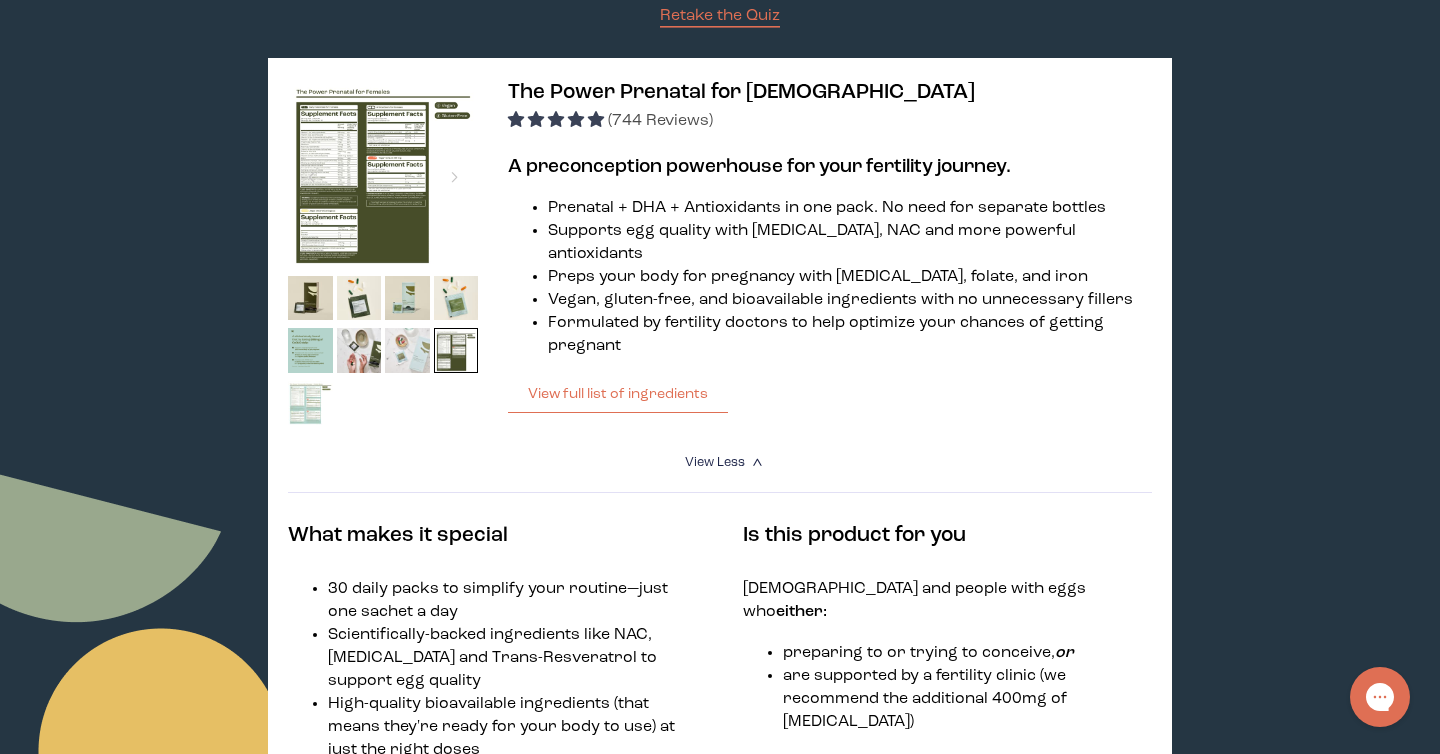 click at bounding box center (407, 350) 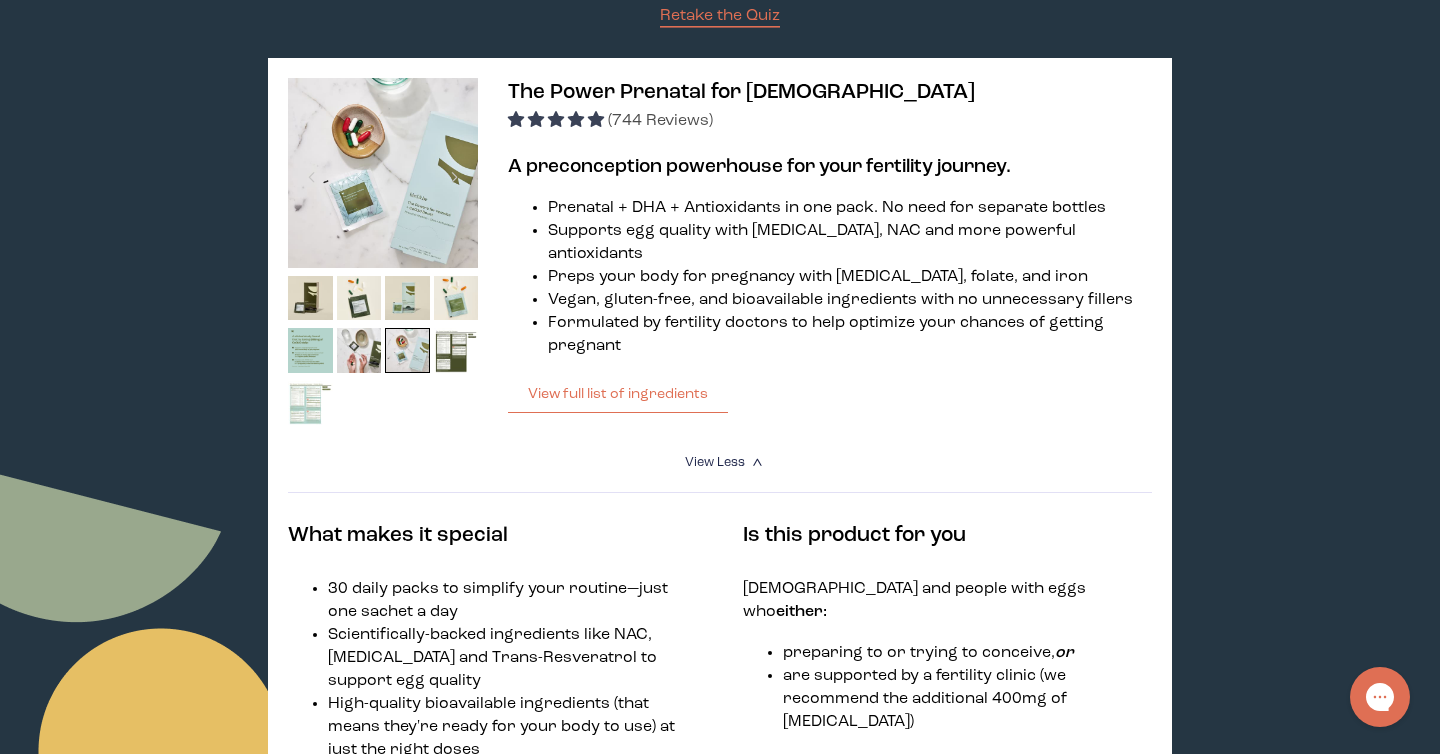 click on "The Power Prenatal for [DEMOGRAPHIC_DATA]         (744  Reviews)   A preconception powerhouse for your fertility journey.
Prenatal + DHA + Antioxidants in one pack. No need for separate bottles
Supports egg quality with [MEDICAL_DATA], NAC and more powerful antioxidants
Preps your body for pregnancy with [MEDICAL_DATA], folate, and iron
Vegan, gluten-free, and bioavailable ingredients with no unnecessary fillers
Formulated by fertility doctors to help optimize your chances of getting pregnant
View full list of ingredients List of ingredients ✖
Vitamin A (as [MEDICAL_DATA])
540 mcg RAE
Daily Value: 72%
[MEDICAL_DATA] (as [MEDICAL_DATA])
5 mg
Daily Value: 357%
[MEDICAL_DATA] (as [MEDICAL_DATA])
1.5 mg
Daily Value: 107%
[MEDICAL_DATA] (as [MEDICAL_DATA])
30 mg
Daily Value: 167%
[MEDICAL_DATA] (as [MEDICAL_DATA])     10 mg
Daily Value: 167%
Vitamin B6 (as [MEDICAL_DATA] 5-Phosphate)     25 mg
Daily Value: 316%
1 mg" at bounding box center [720, 626] 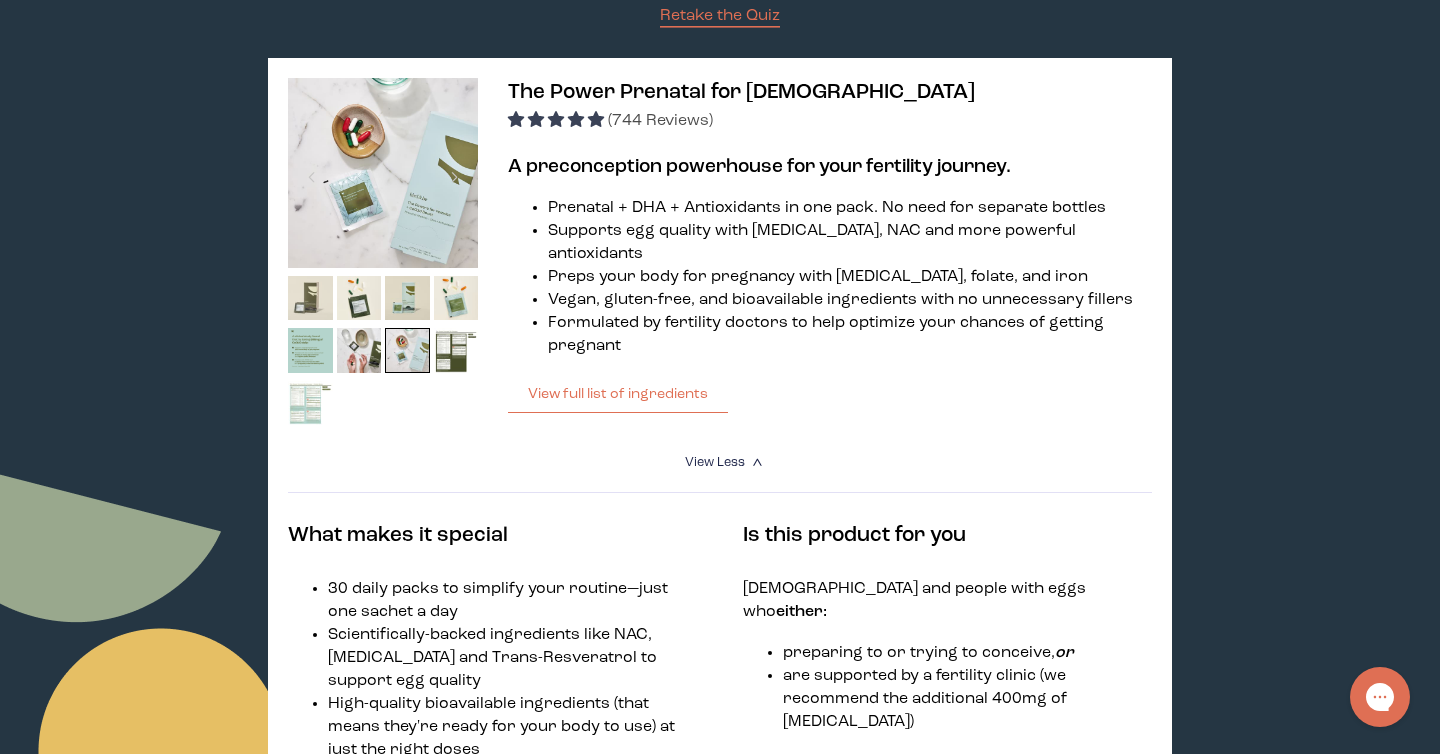 click at bounding box center [310, 298] 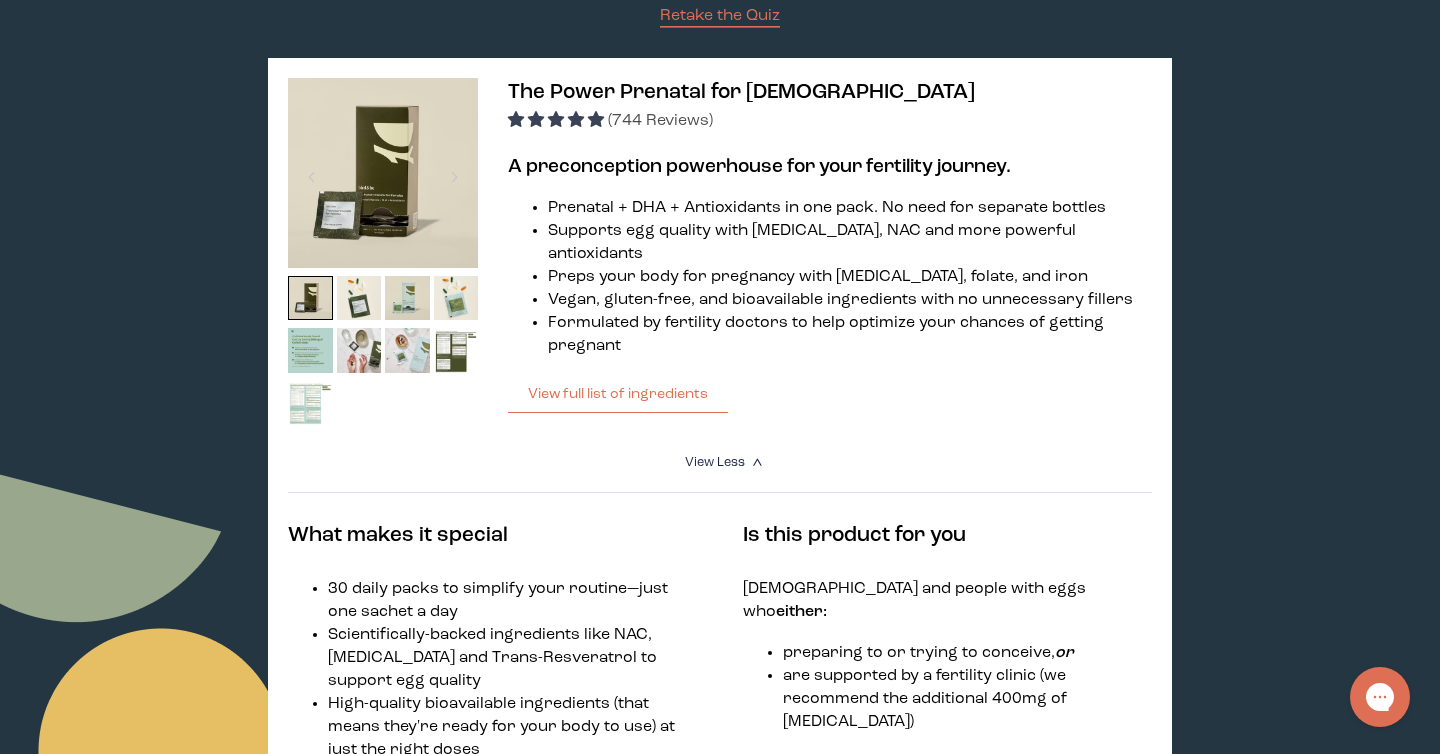 click at bounding box center [383, 173] 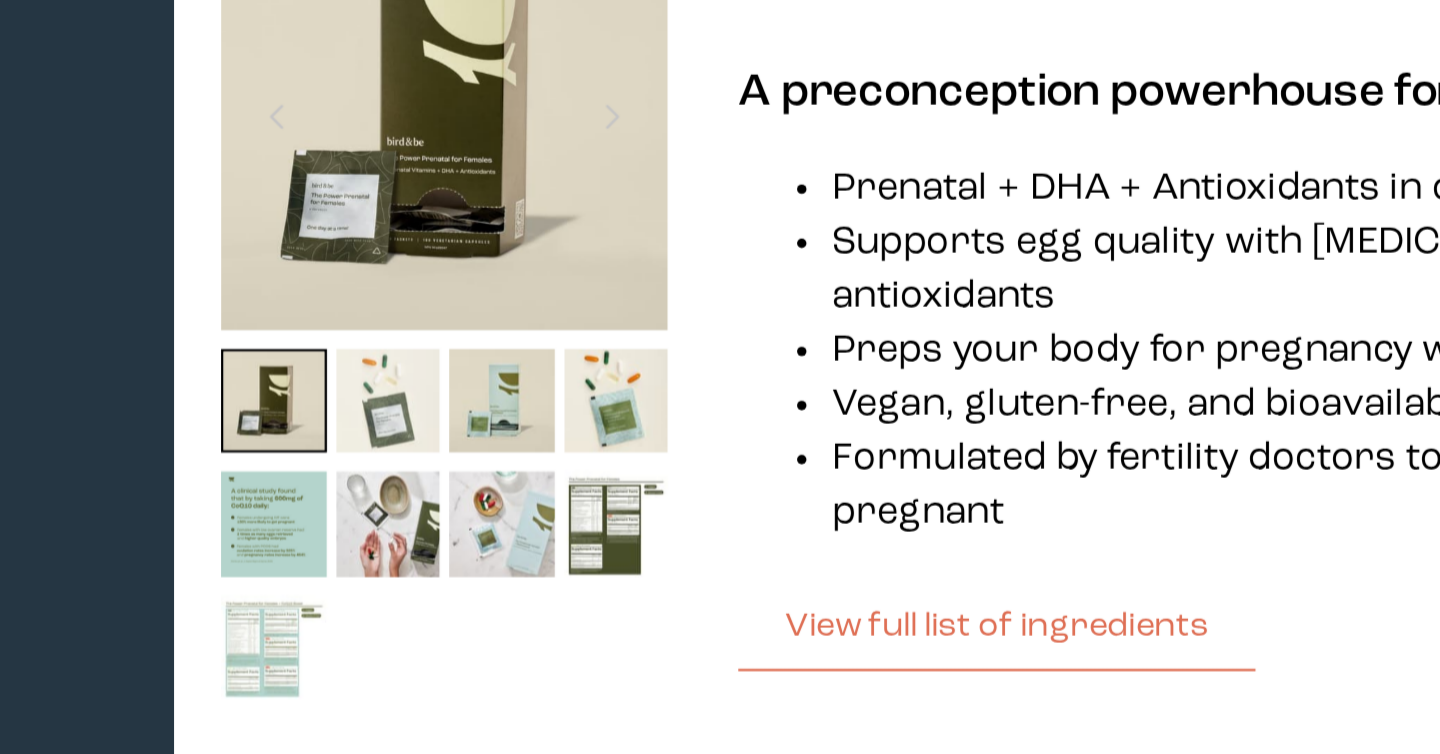 click at bounding box center (359, 298) 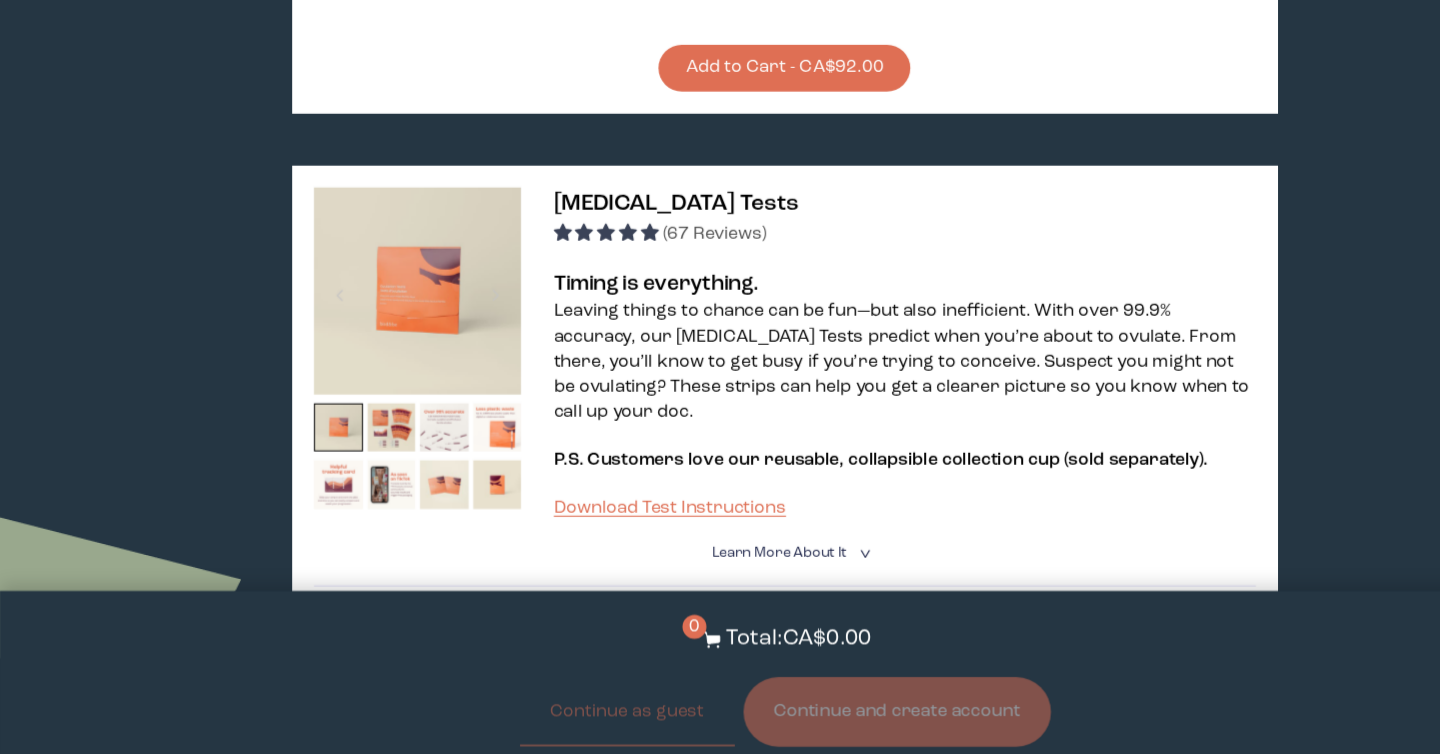 scroll, scrollTop: 1384, scrollLeft: 0, axis: vertical 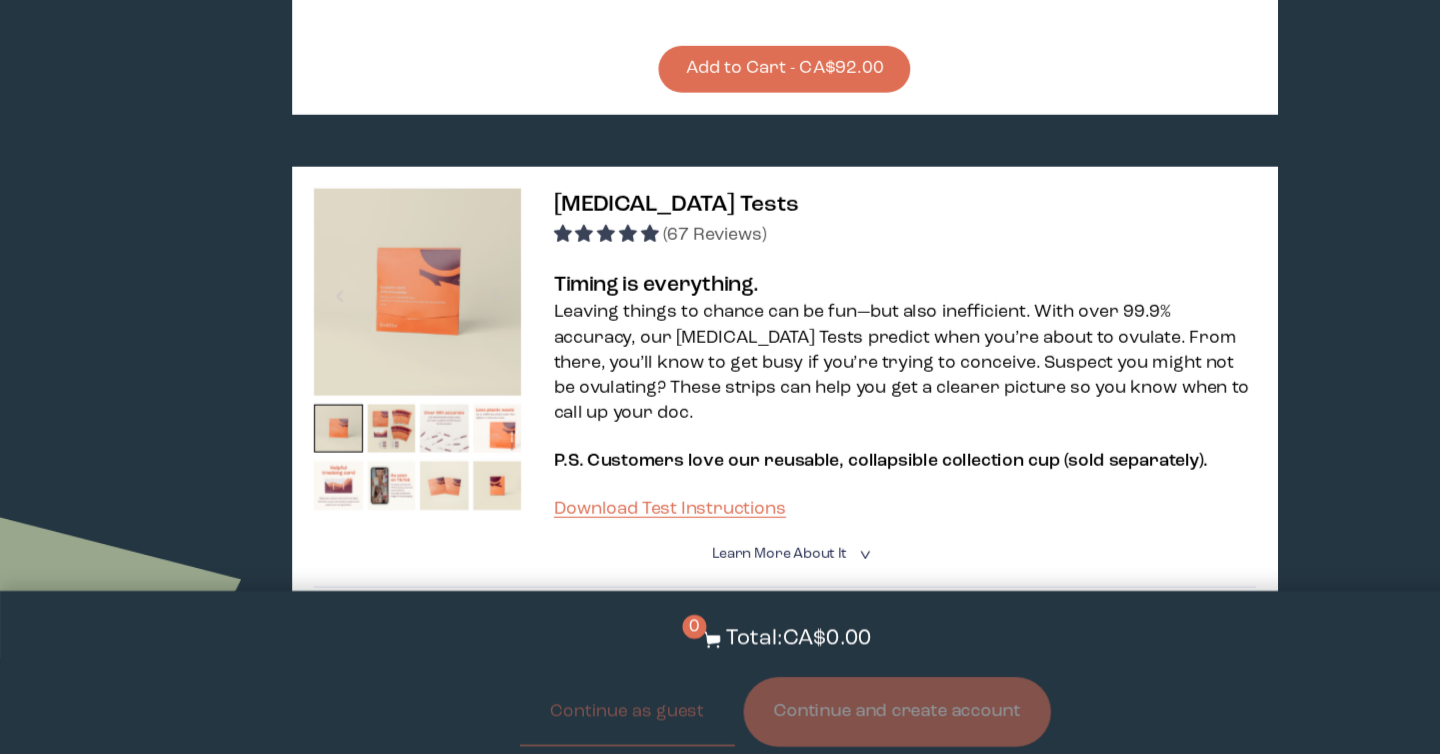 click on "Add to Cart - CA$92.00" at bounding box center [719, 63] 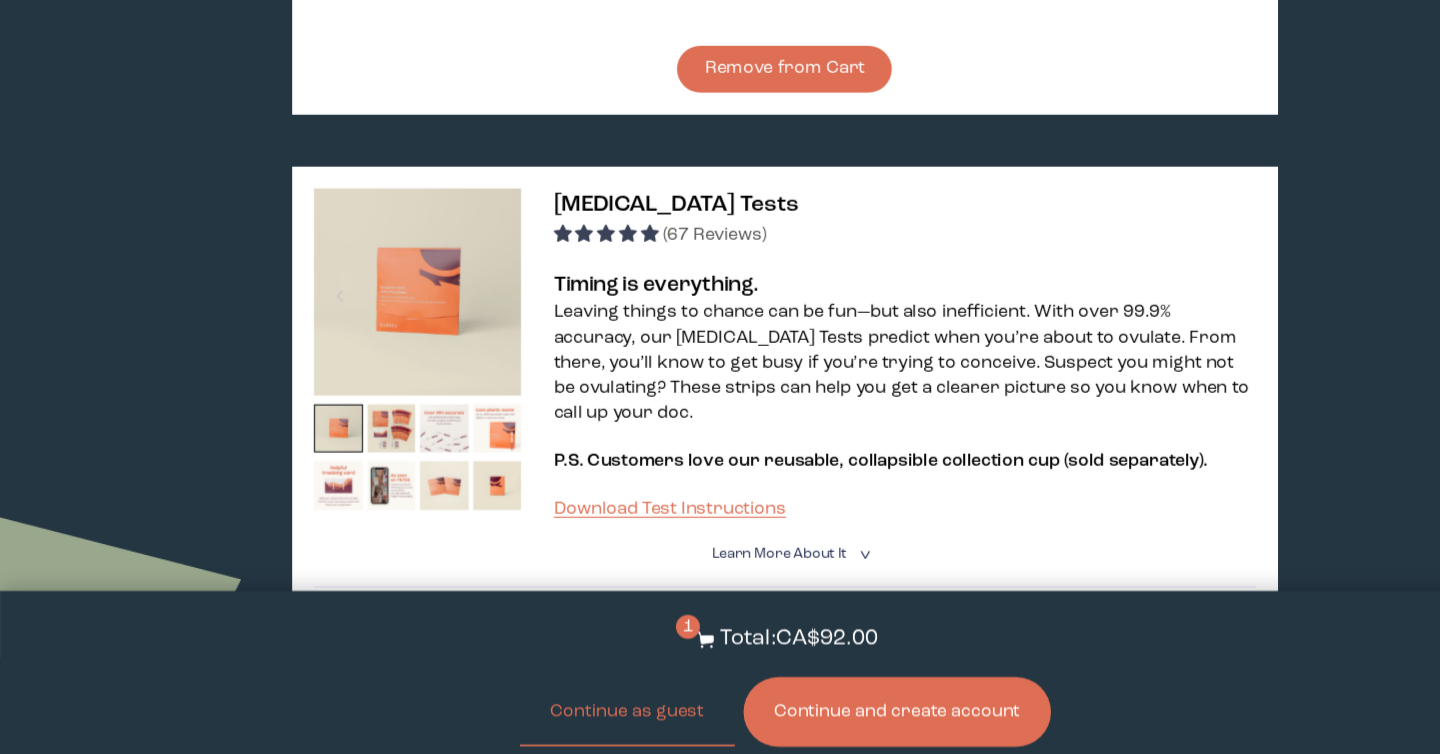 click on "Continue and create account" at bounding box center (823, 653) 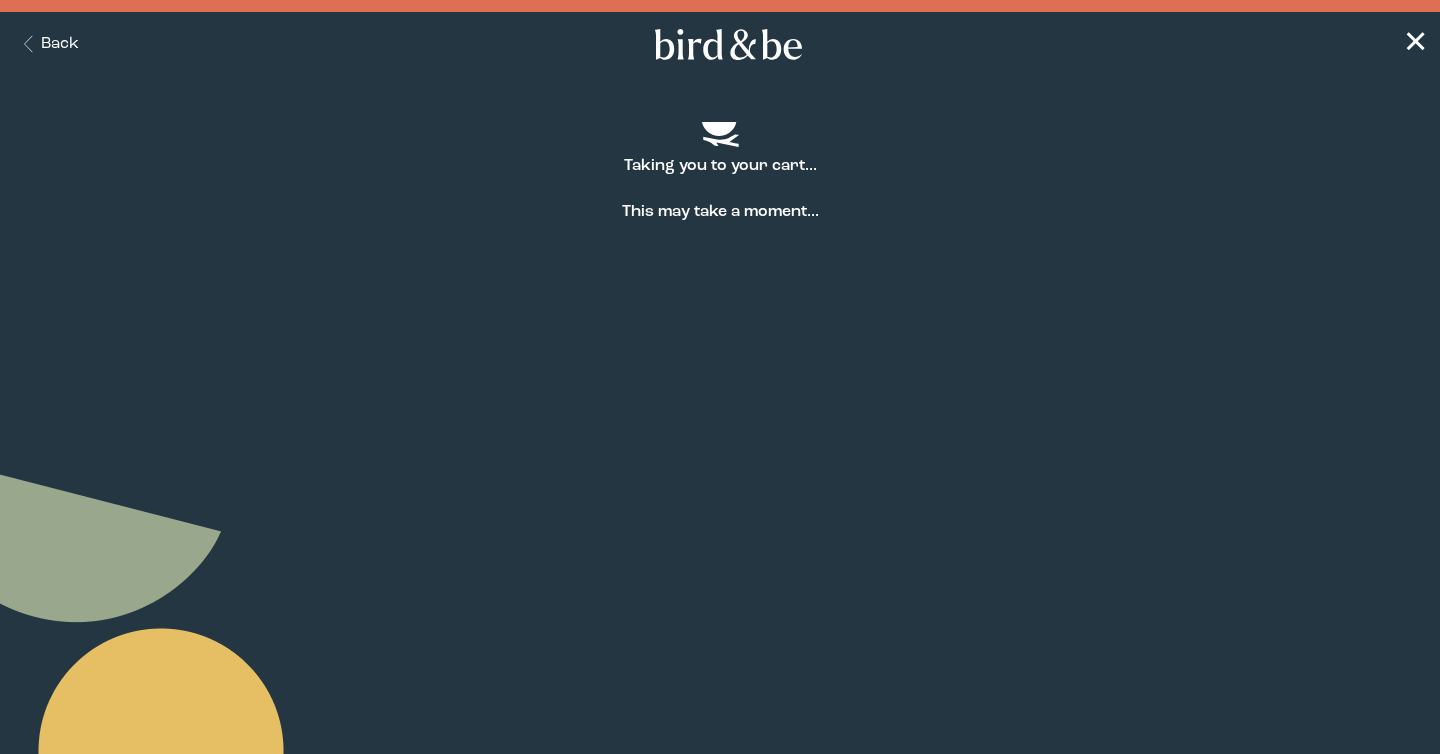 scroll, scrollTop: 0, scrollLeft: 0, axis: both 